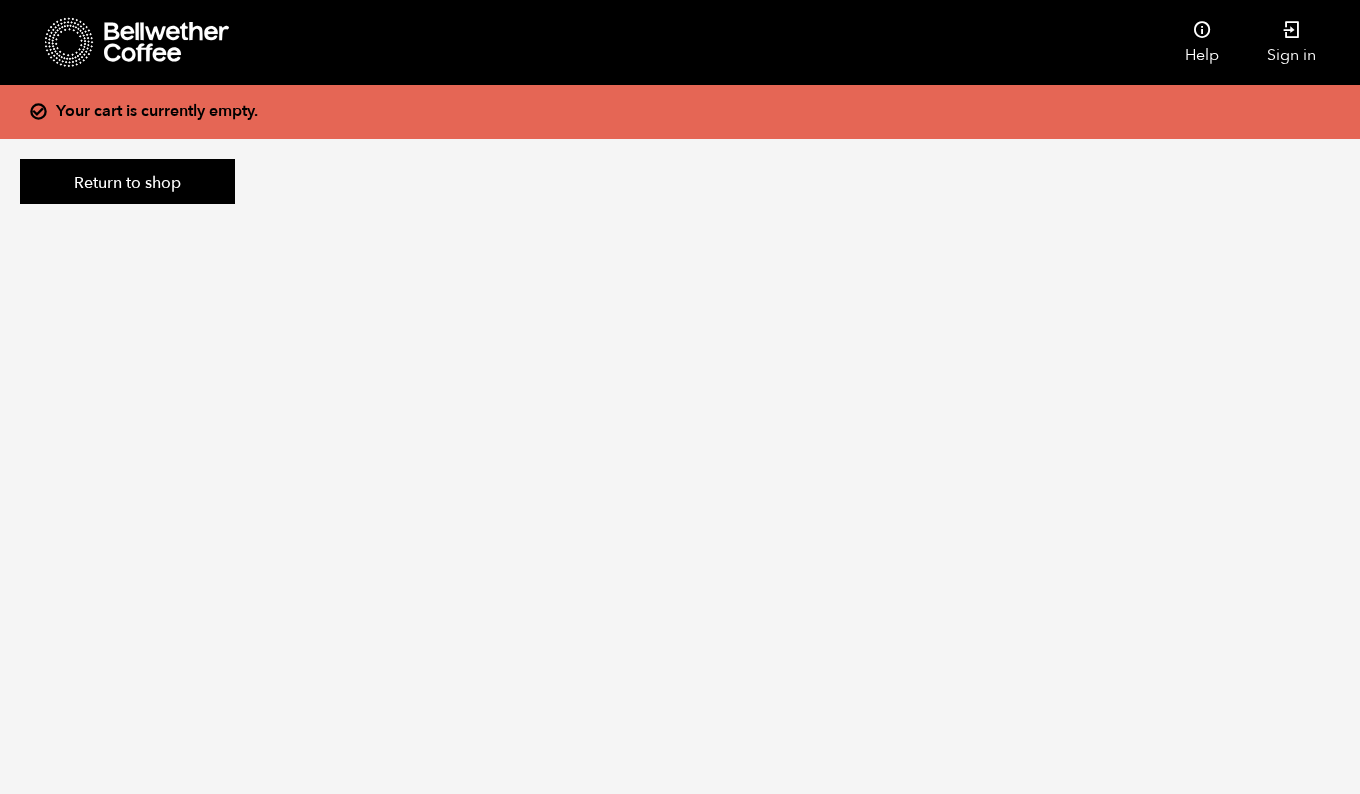 scroll, scrollTop: 0, scrollLeft: 0, axis: both 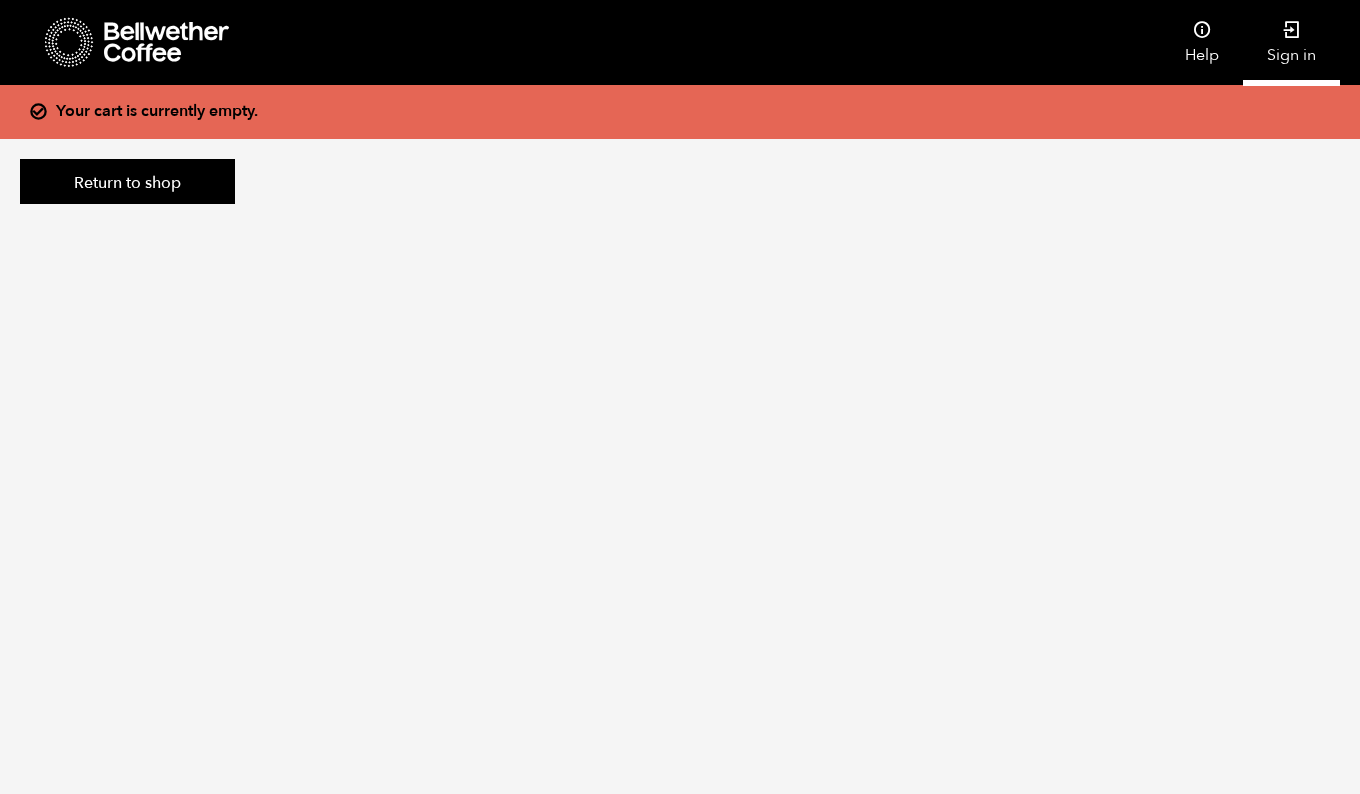 click on "Sign in" at bounding box center [1291, 42] 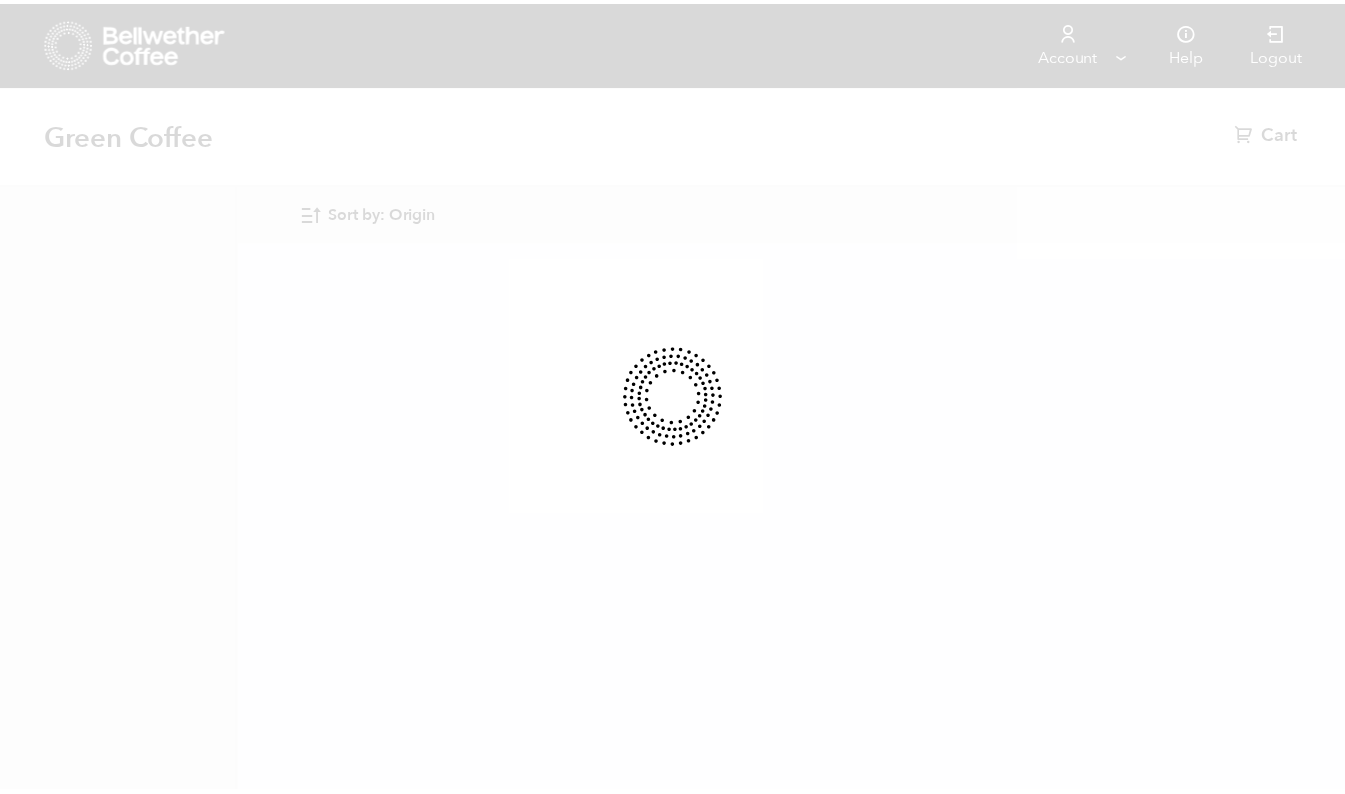 scroll, scrollTop: 0, scrollLeft: 0, axis: both 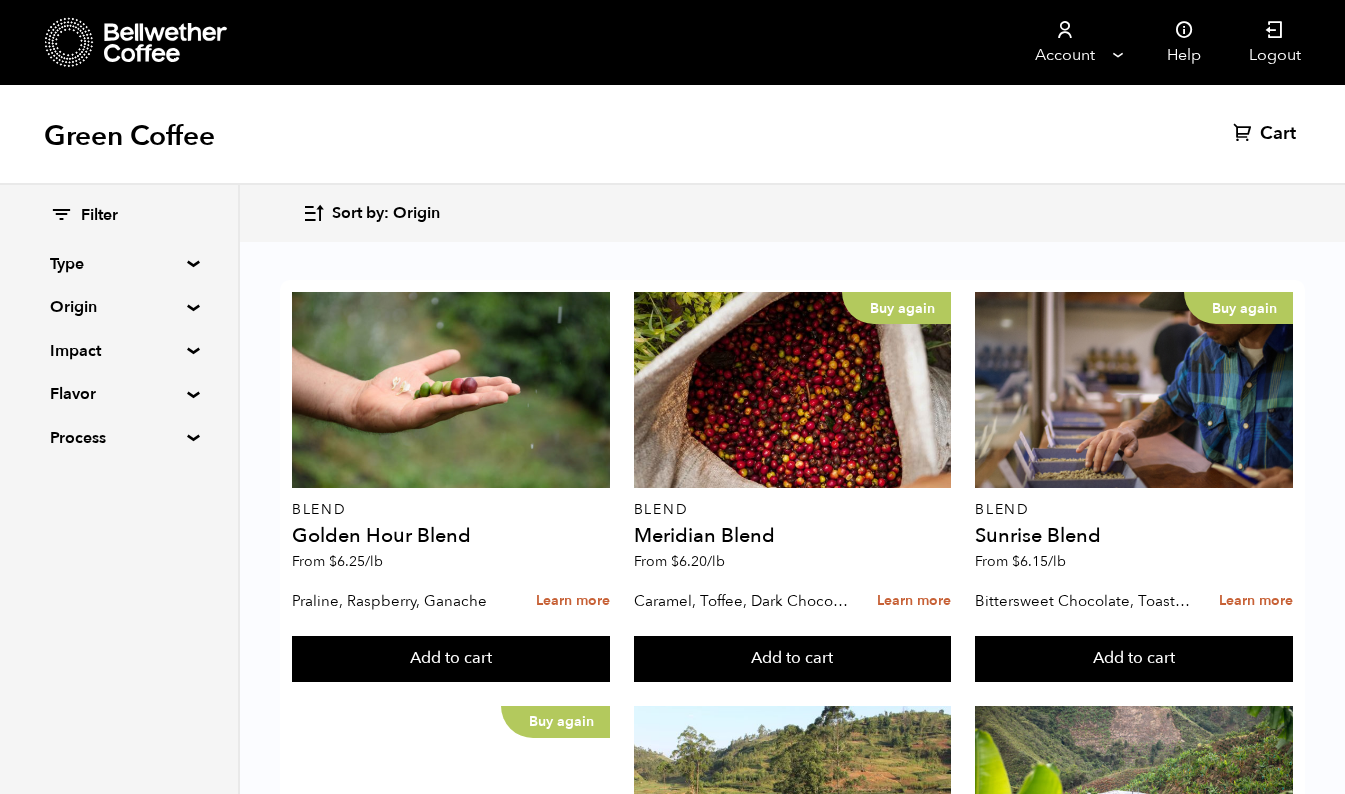 click on "Origin" at bounding box center (119, 307) 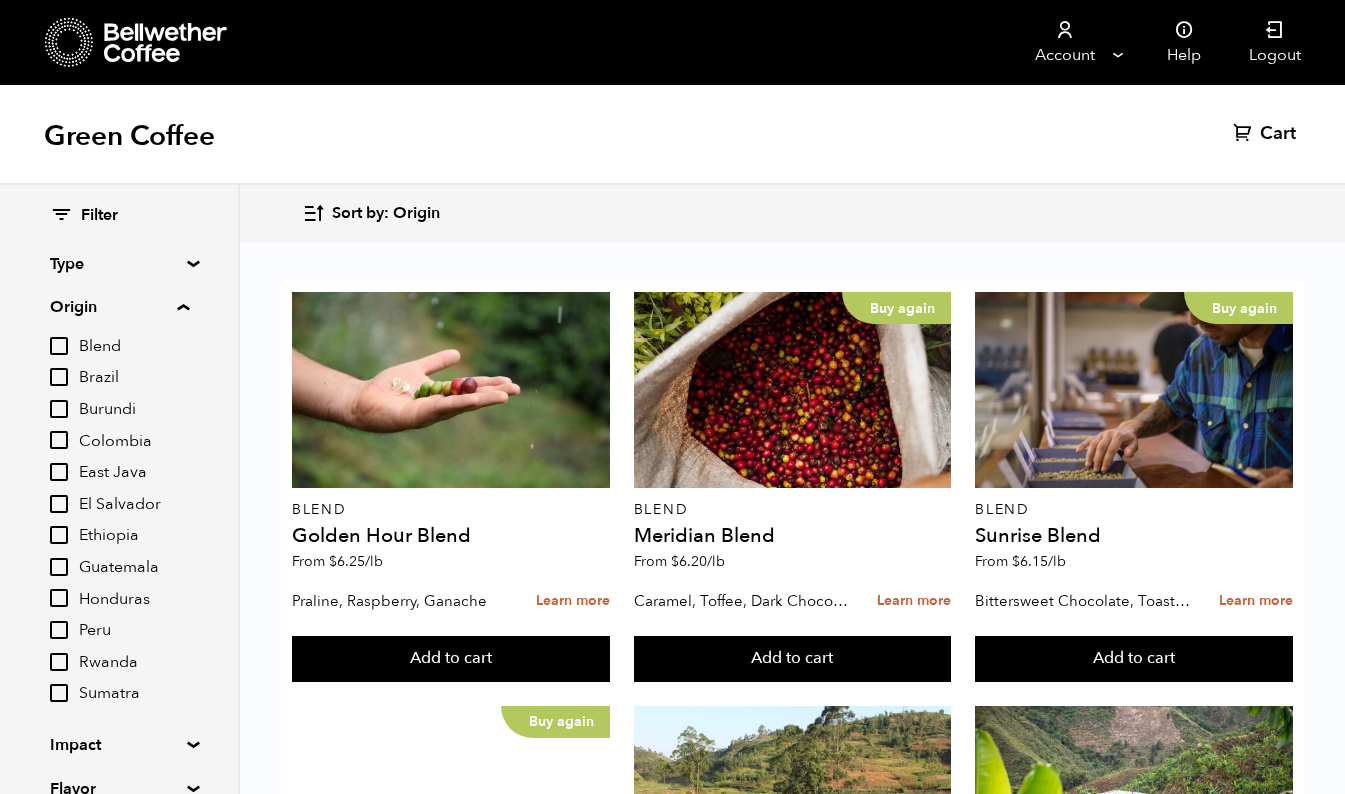 click on "[COUNTRY]" at bounding box center (59, 535) 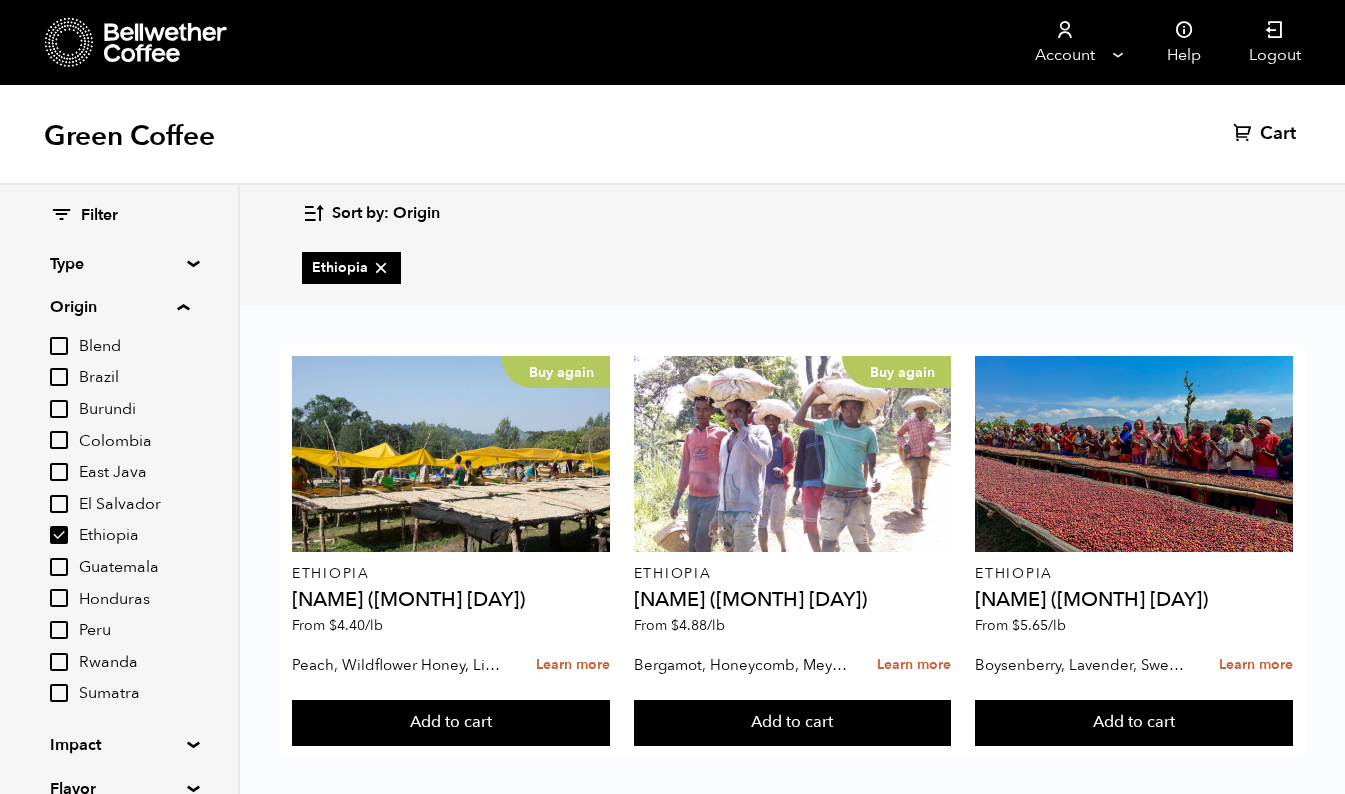 scroll, scrollTop: 14, scrollLeft: 0, axis: vertical 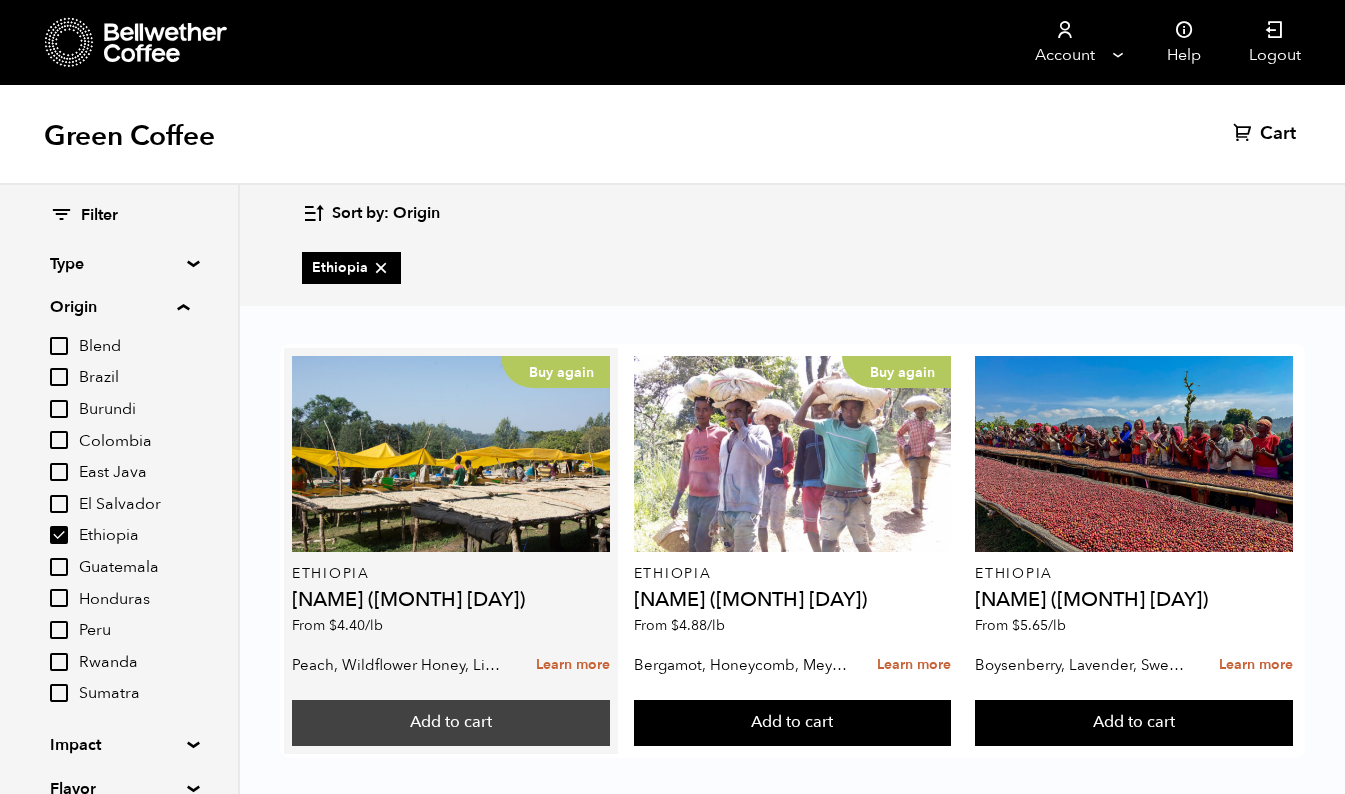 click on "Add to cart" at bounding box center (450, 723) 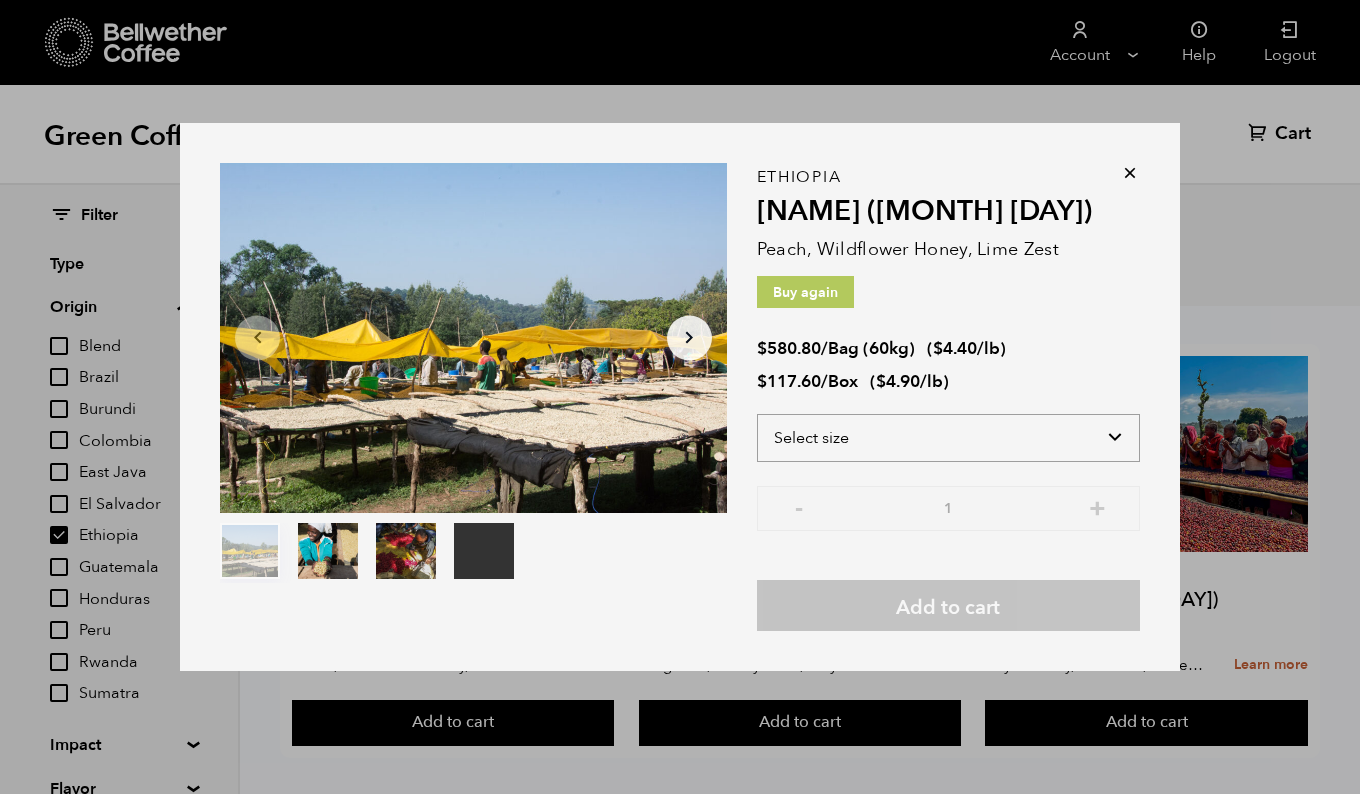 click on "Select size   Bag (60kg) (132 lbs) Box (24 lbs)" at bounding box center [948, 438] 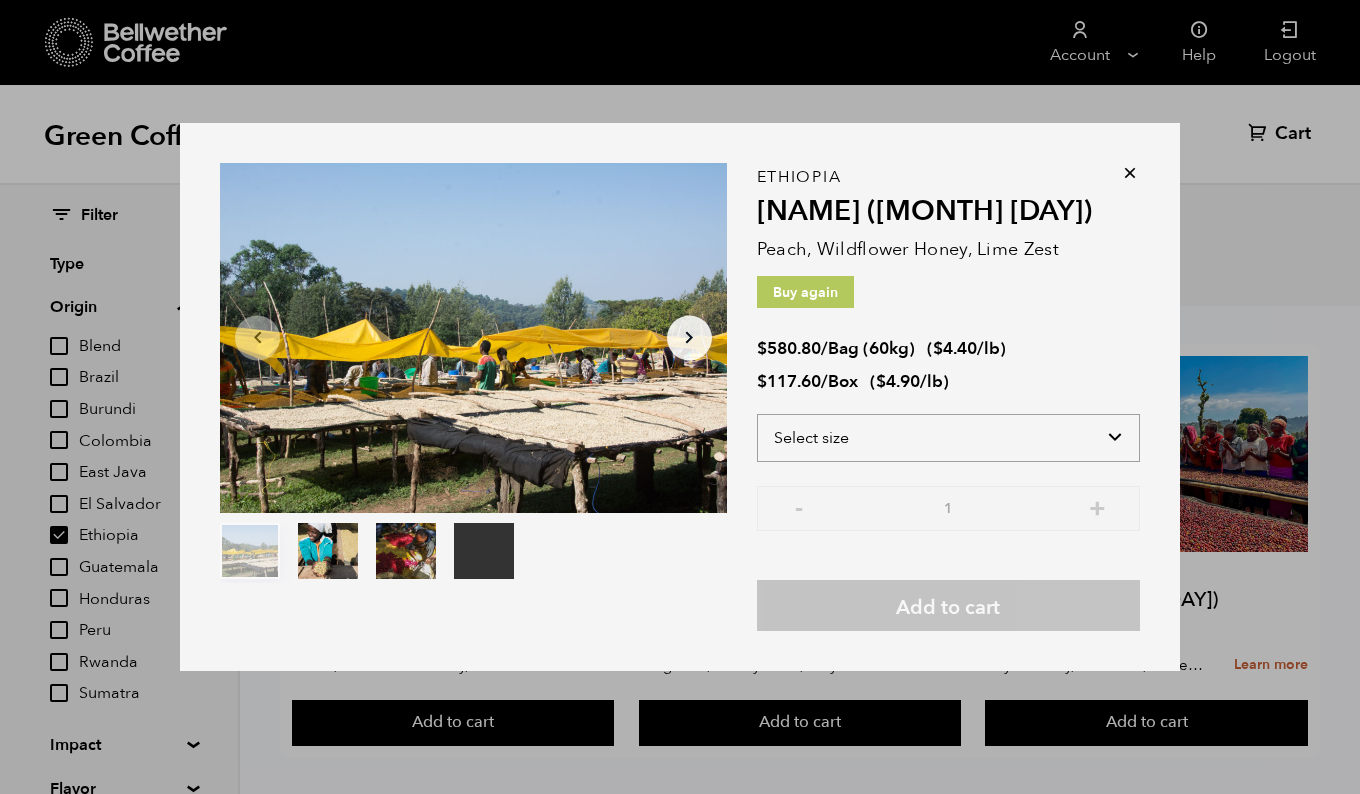 select on "box" 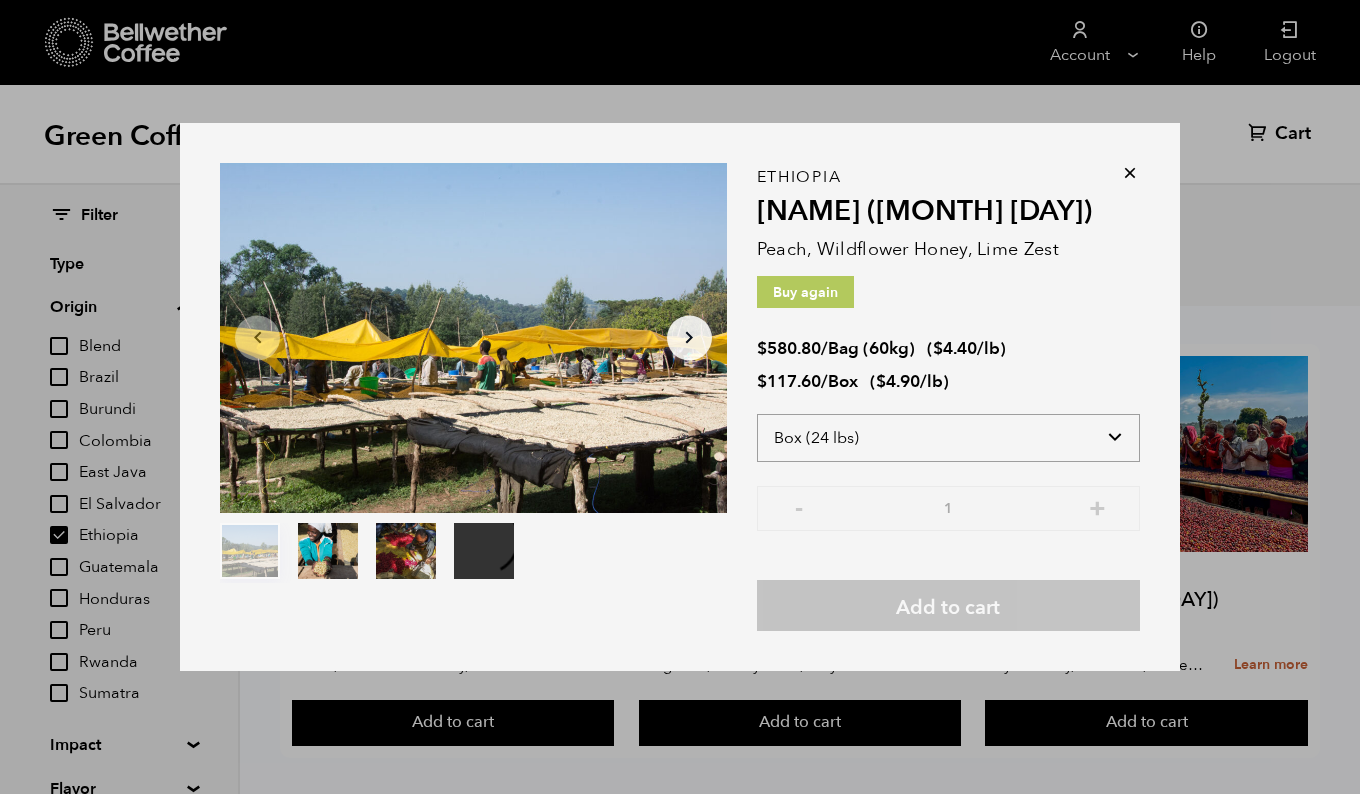 click on "Select size   Bag (60kg) (132 lbs) Box (24 lbs)" at bounding box center (948, 438) 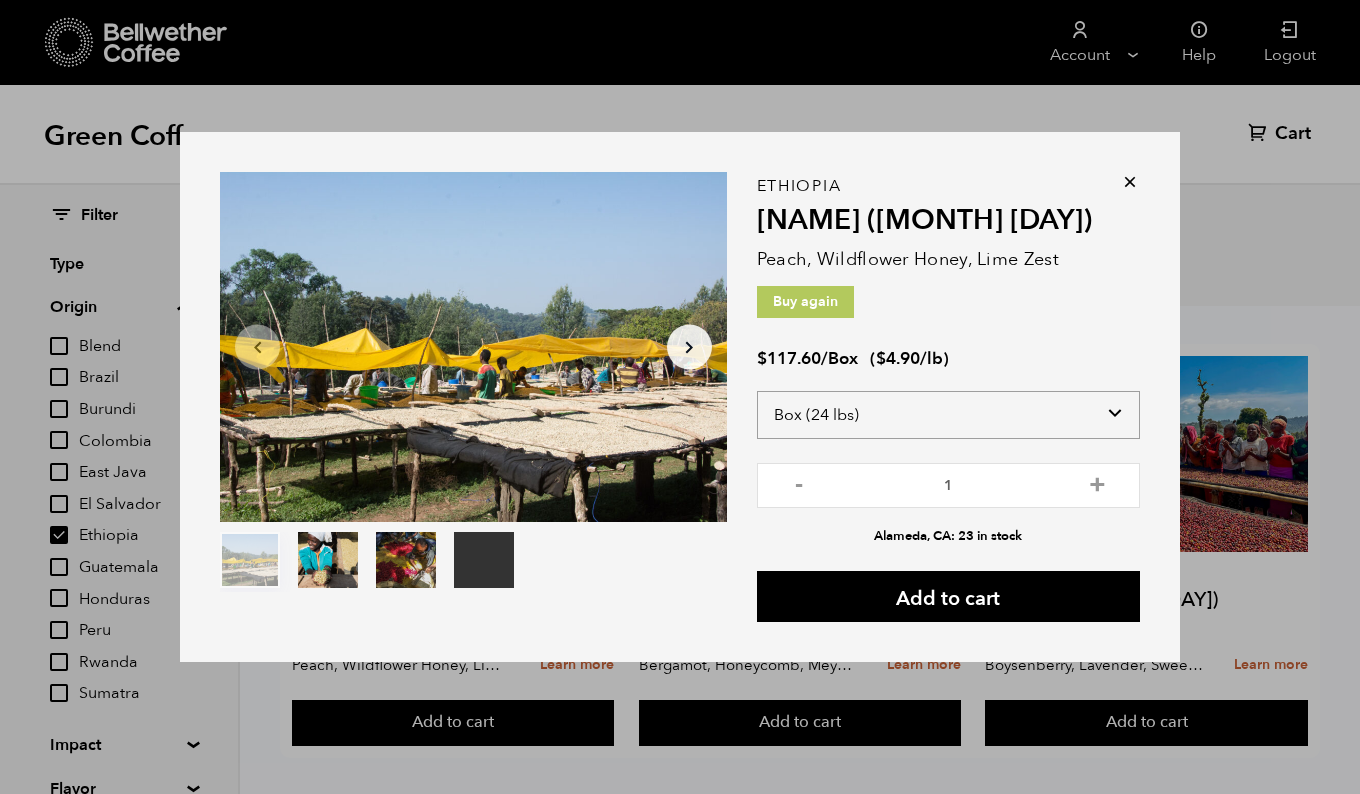 click on "Select size   Bag (60kg) (132 lbs) Box (24 lbs)" at bounding box center [948, 415] 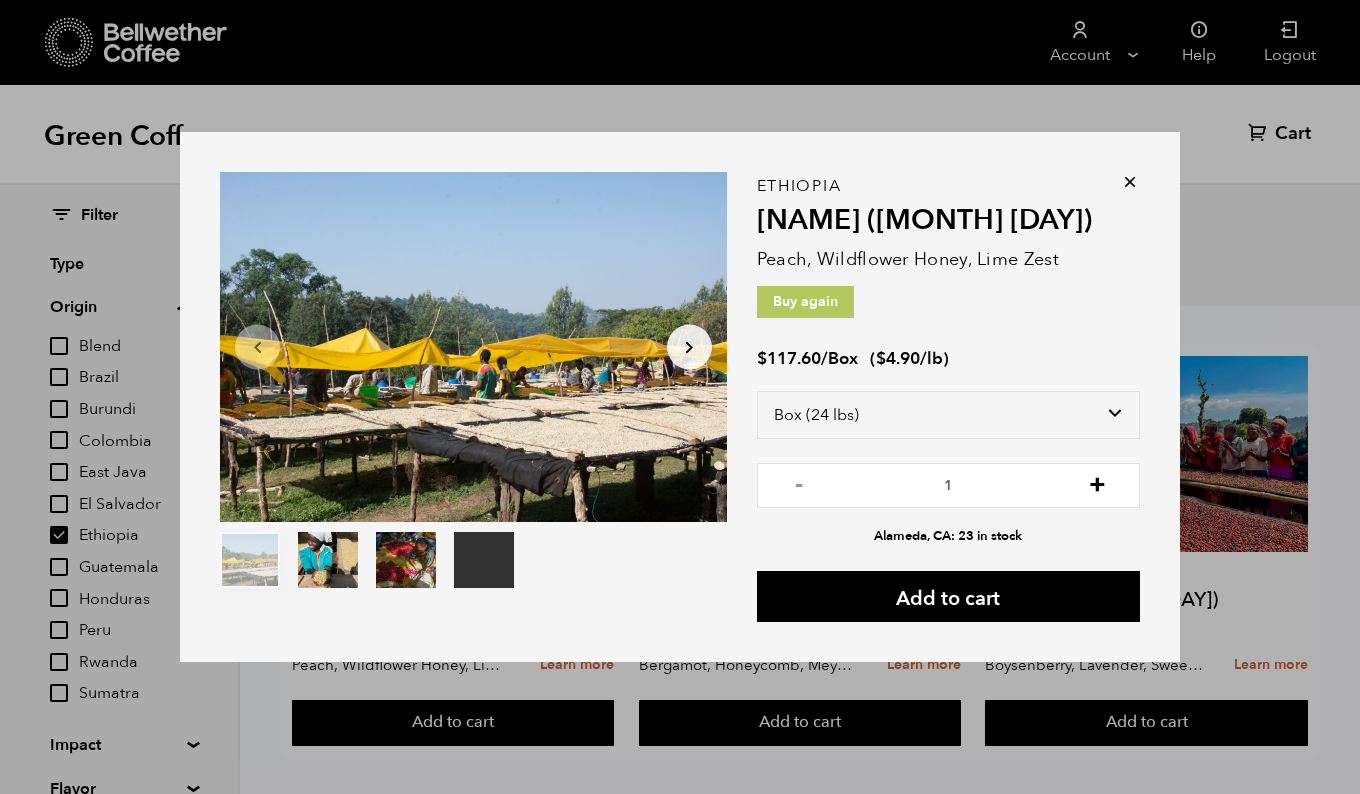 click on "+" at bounding box center (1097, 483) 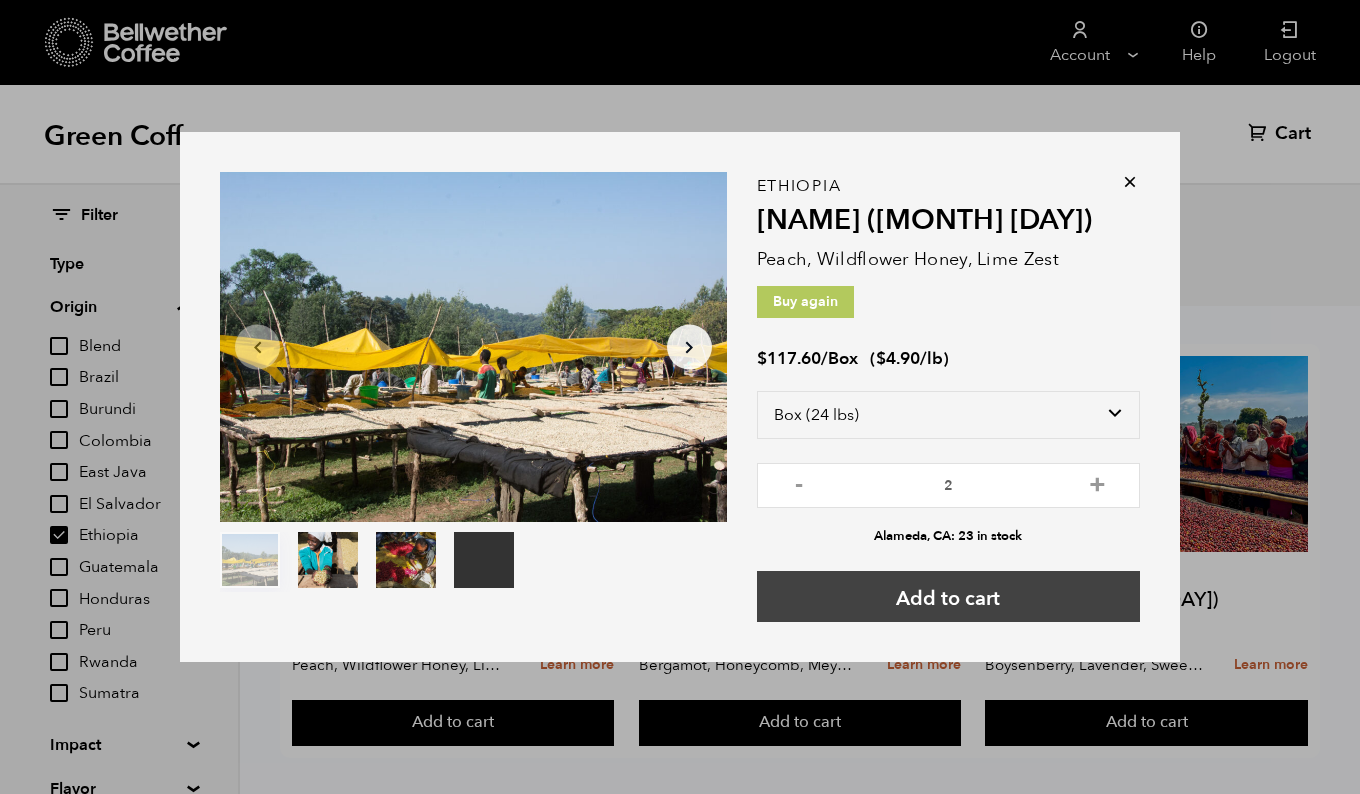 click on "Add to cart" at bounding box center (948, 596) 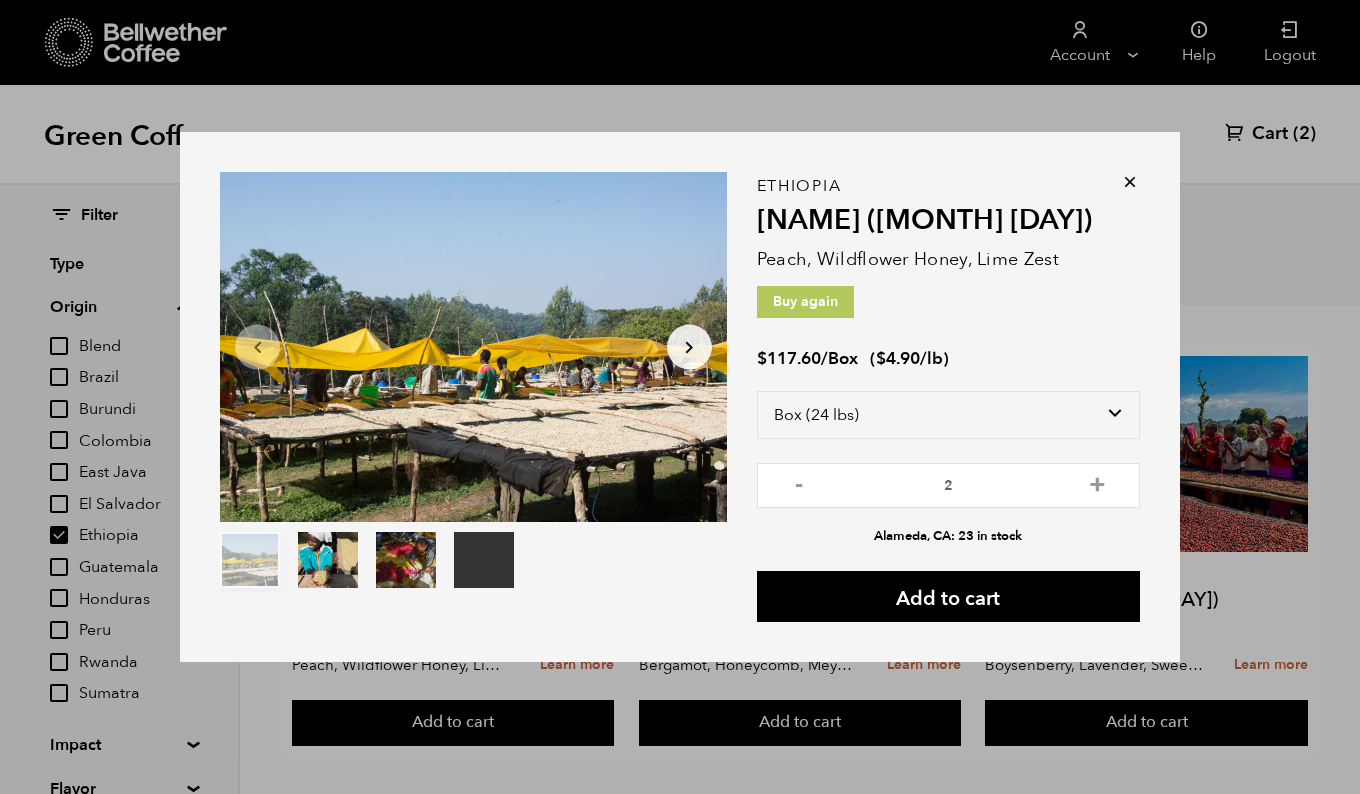 click on "Your browser does not support the video tag.
Item 1 of 4
Your browser does not support the video tag.
Arrow Left Arrow Right item 0 item 1 item 2 item 3 Item 1 of 4
"Limmu Kossa Washed (OCT 24)" has been added to your cart.  View cart {"cart_contents_count":2}
Ethiopia
Limmu Kossa Washed (OCT 24)   Peach, Wildflower Honey, Lime Zest   Buy again
$ 117.60 / Box
( $ 4.90 /lb )
Select size   Bag (60kg) (132 lbs) Box (24 lbs)   -   2   +
Alameda, CA: 23 in stock
Add to cart" at bounding box center (680, 397) 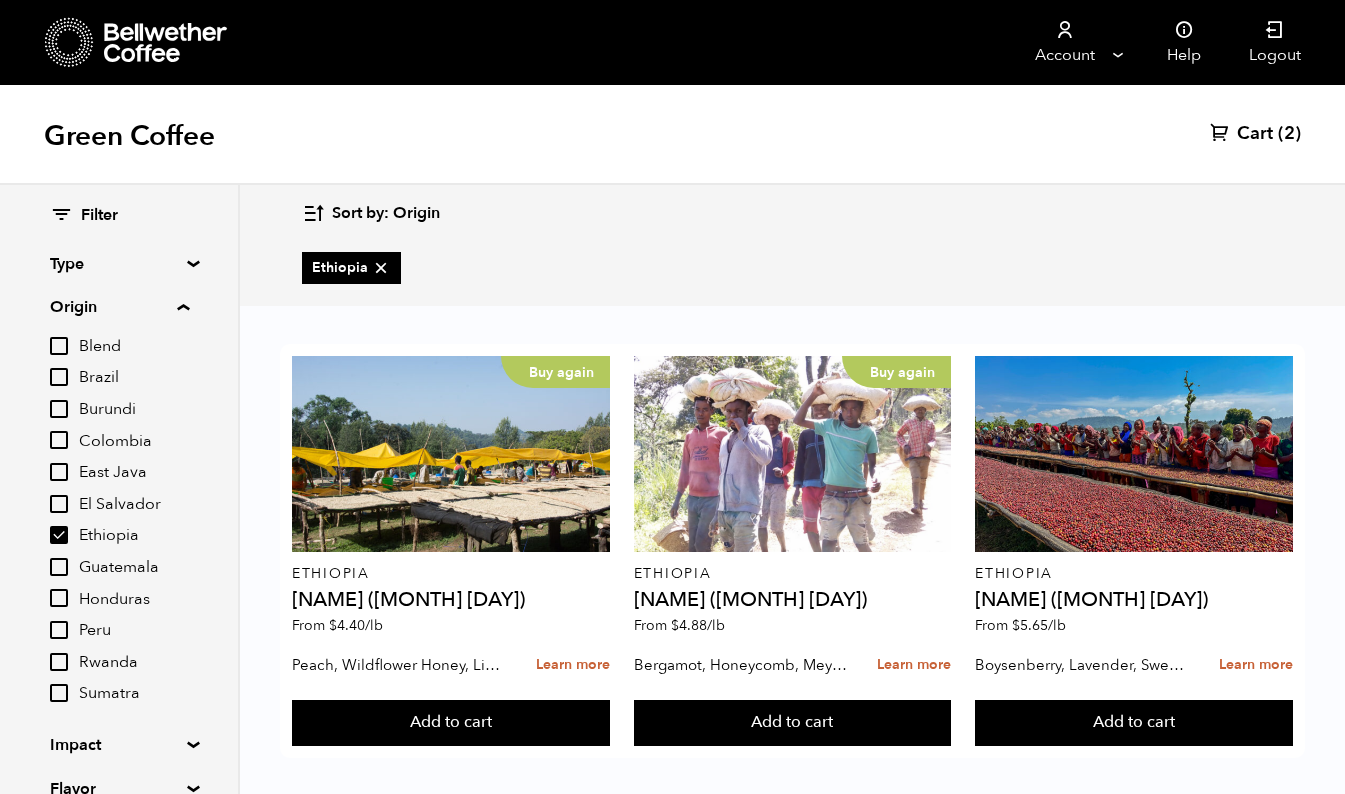 click on "Cart" at bounding box center [1255, 134] 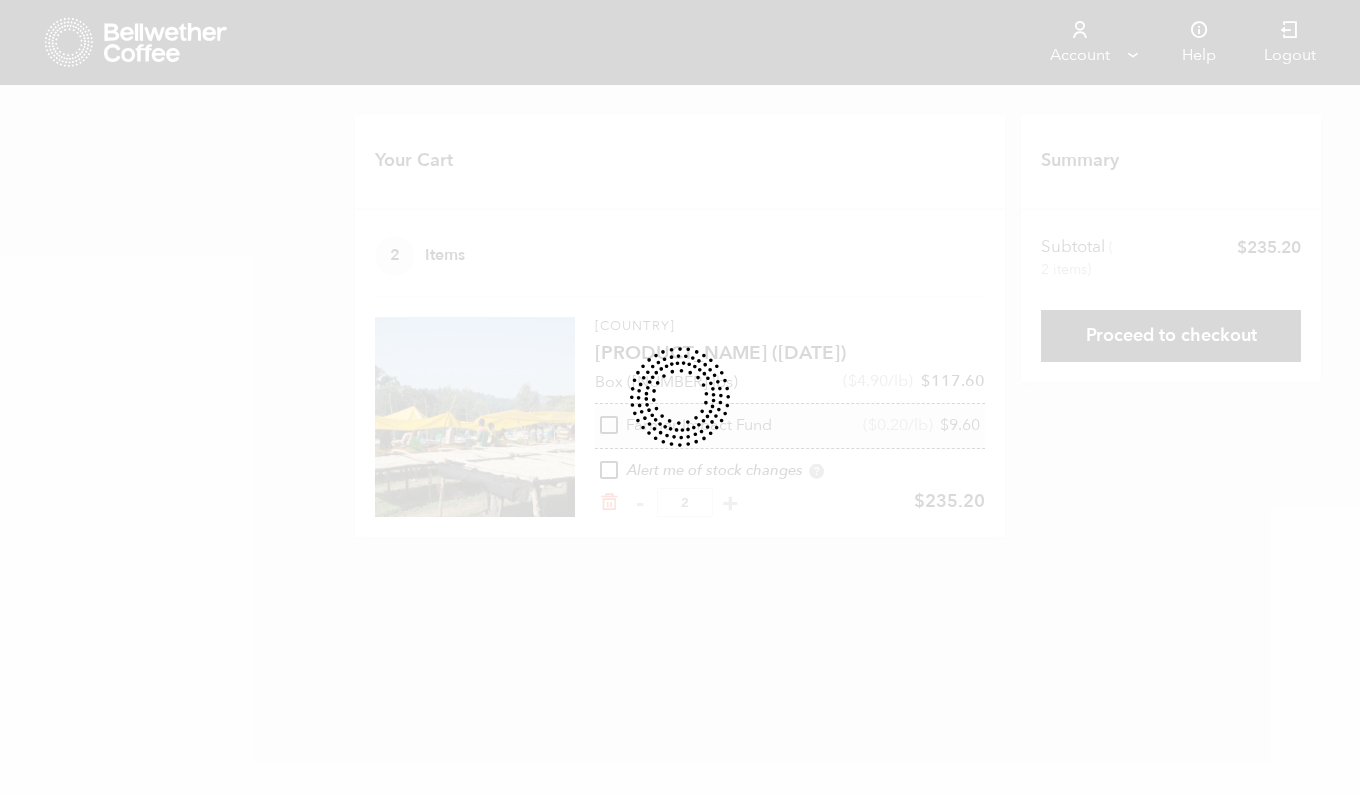 scroll, scrollTop: 0, scrollLeft: 0, axis: both 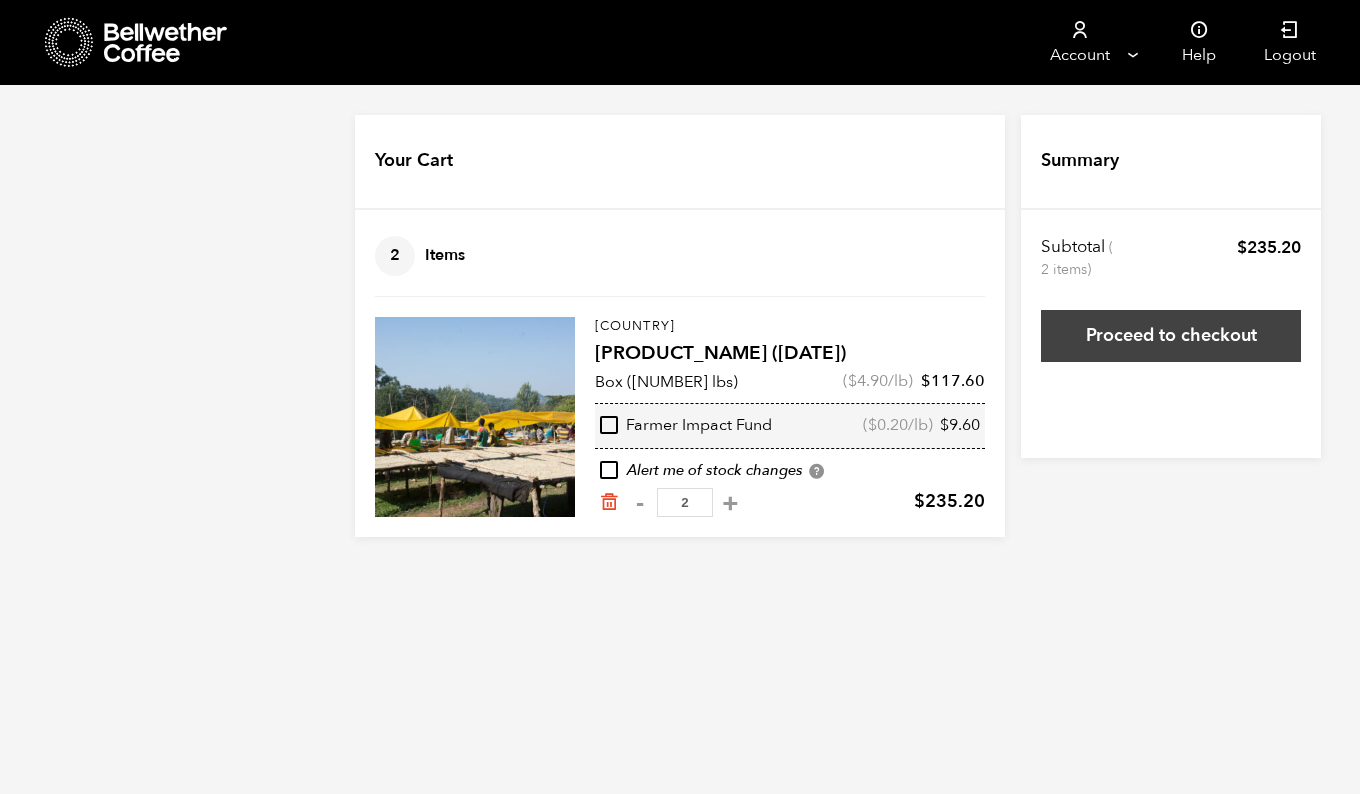 click on "Proceed to checkout" at bounding box center (1171, 336) 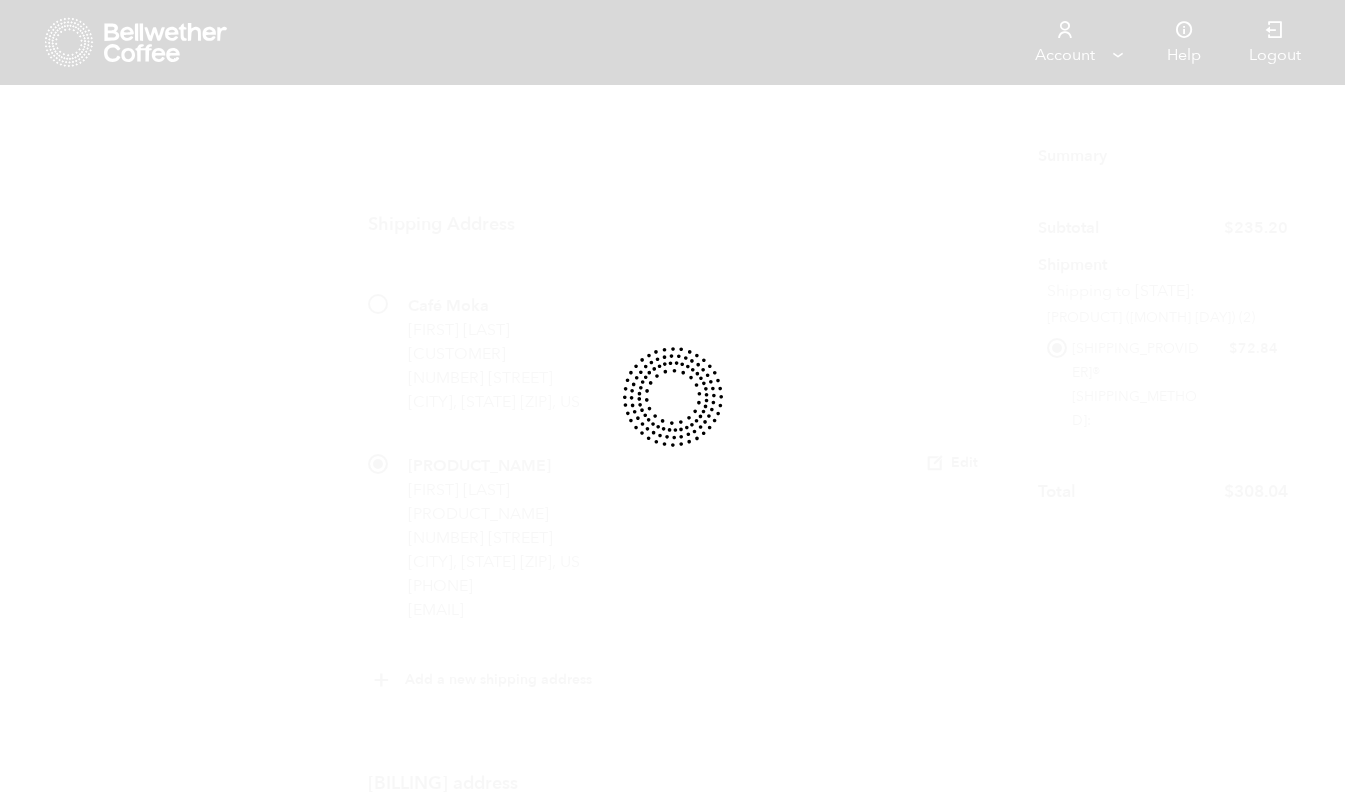 scroll, scrollTop: 0, scrollLeft: 0, axis: both 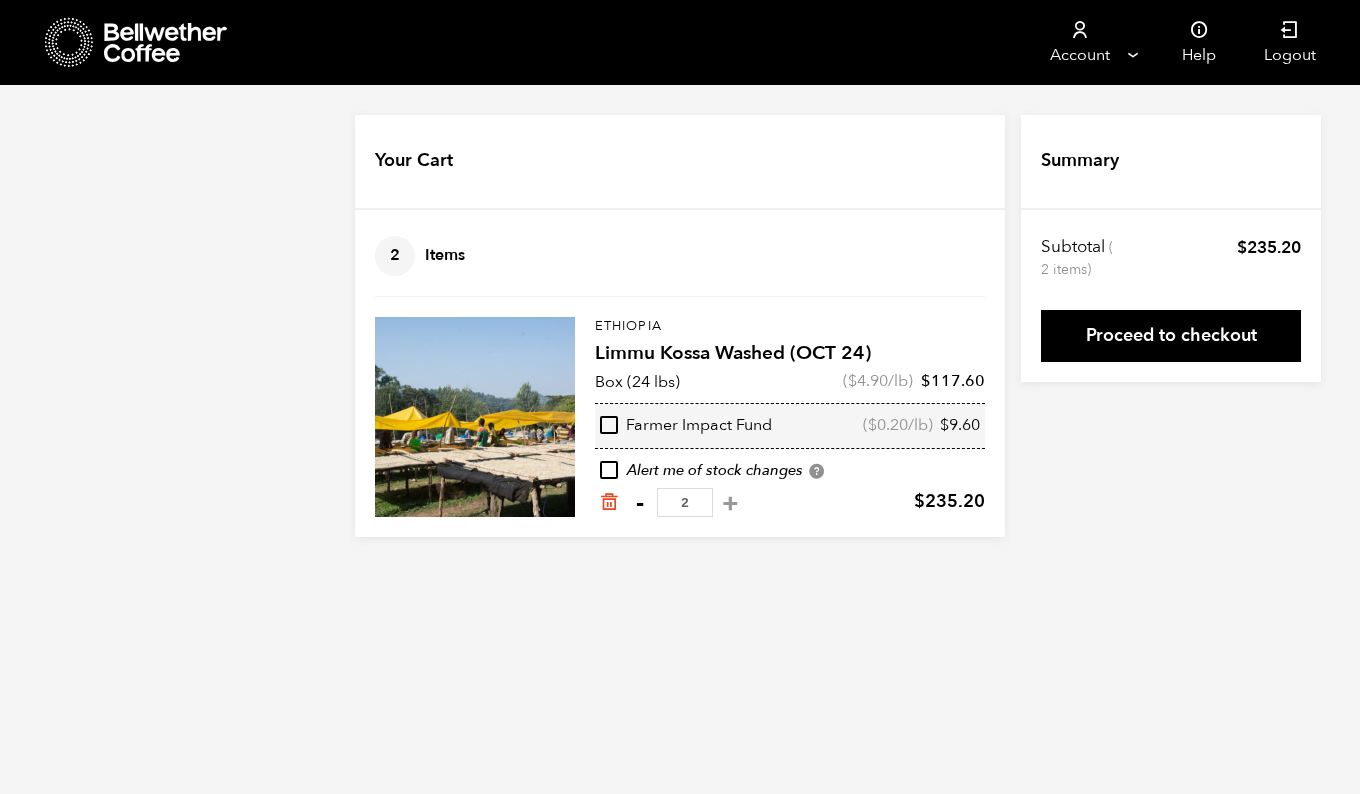 click on "-" at bounding box center [639, 503] 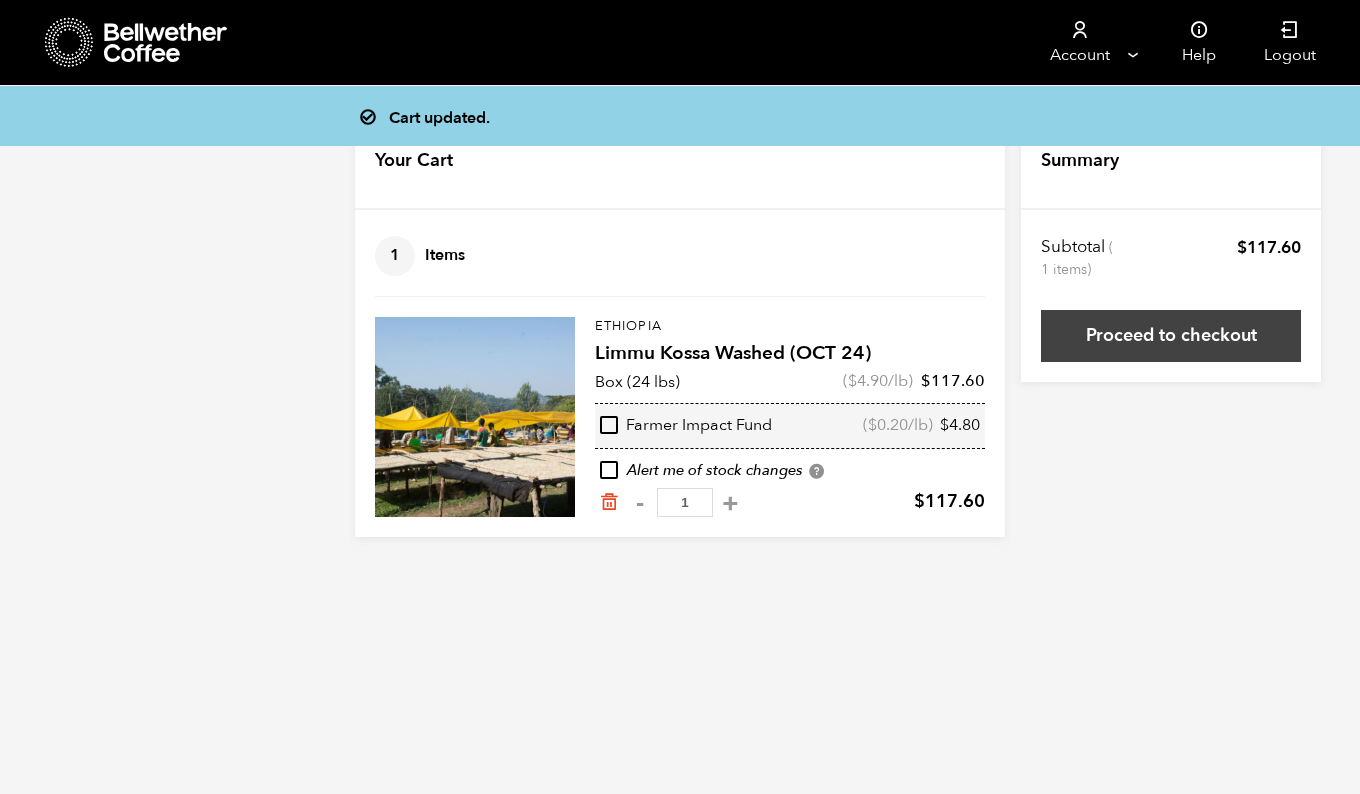 click on "Proceed to checkout" at bounding box center [1171, 336] 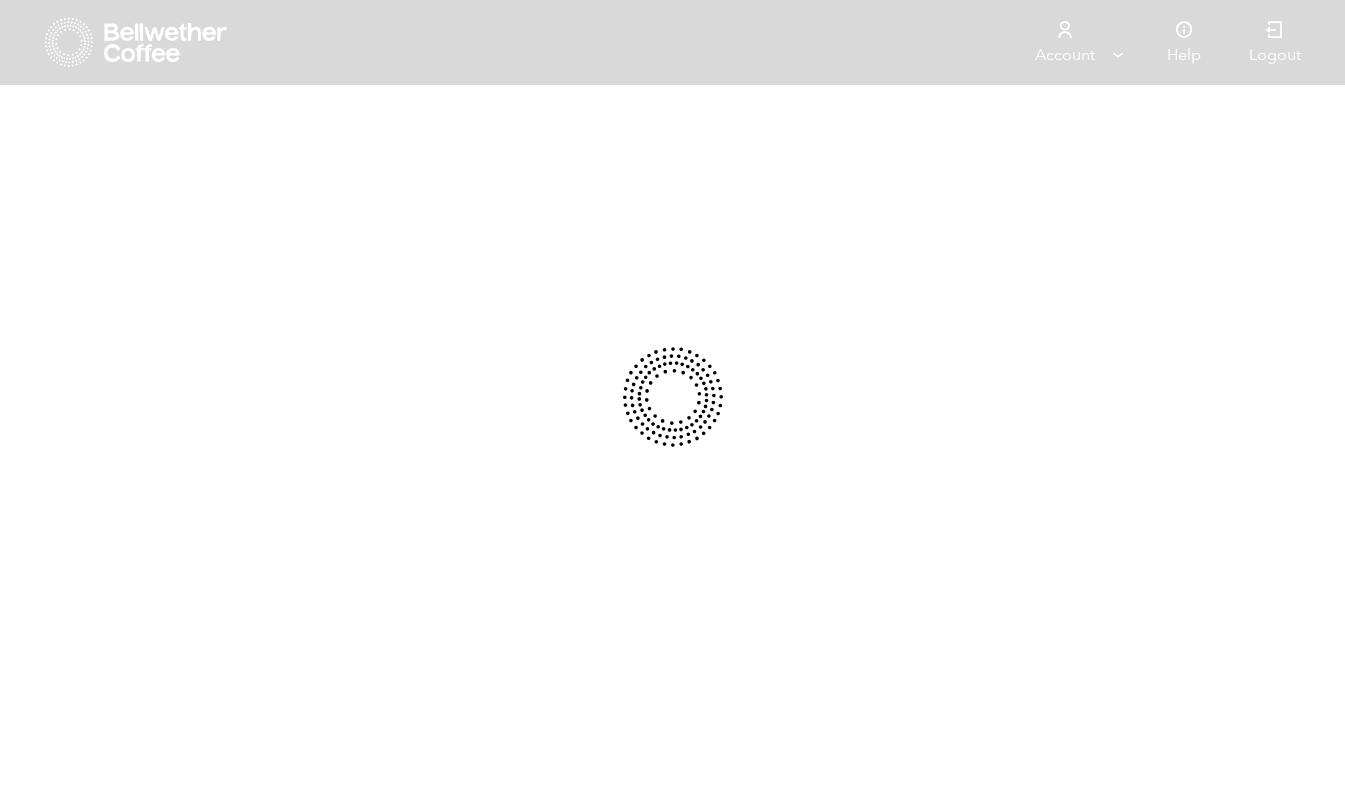 scroll, scrollTop: 0, scrollLeft: 0, axis: both 